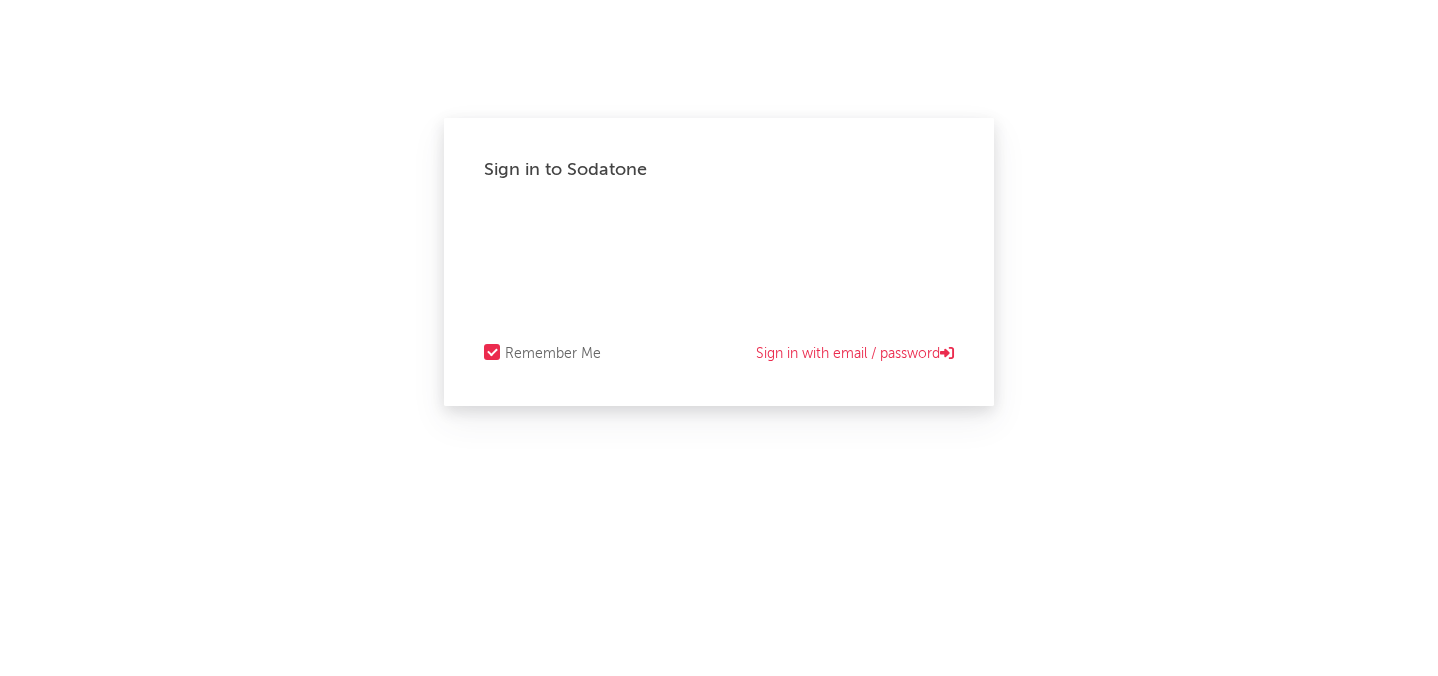 scroll, scrollTop: 0, scrollLeft: 0, axis: both 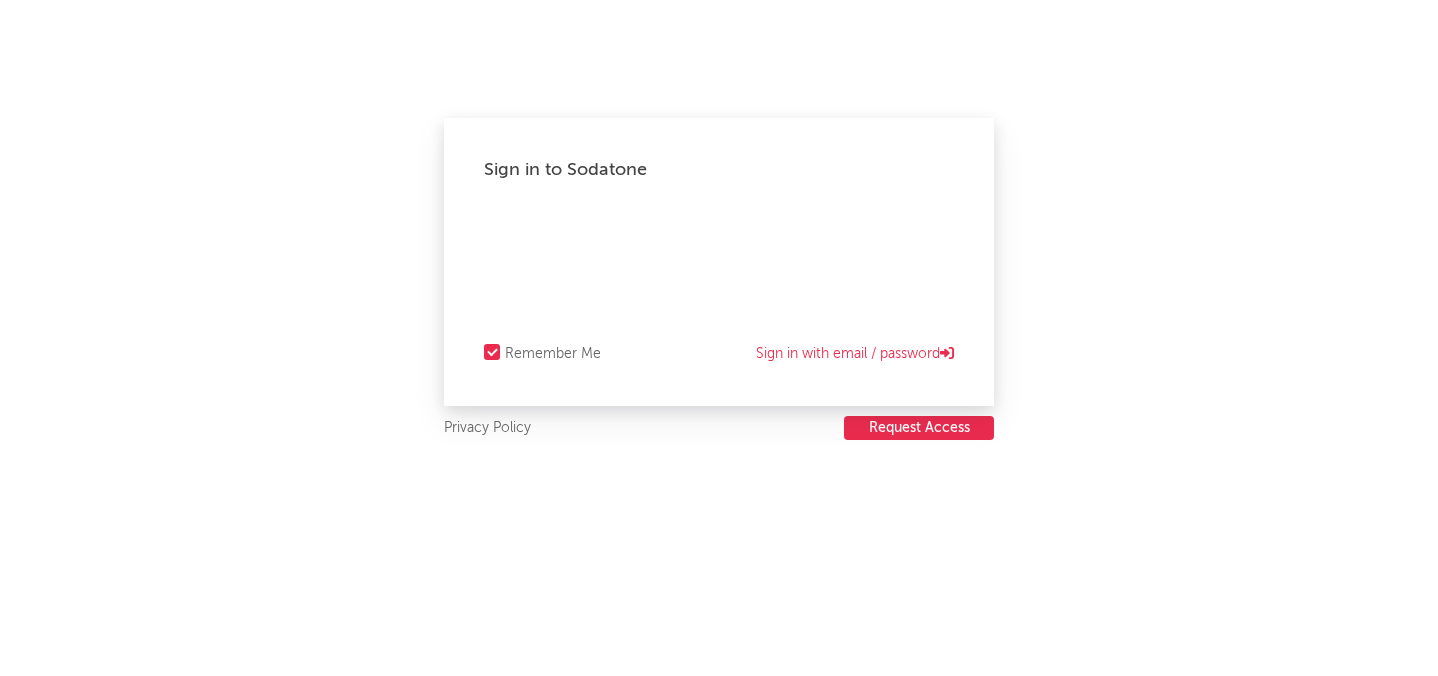select on "recorded_music" 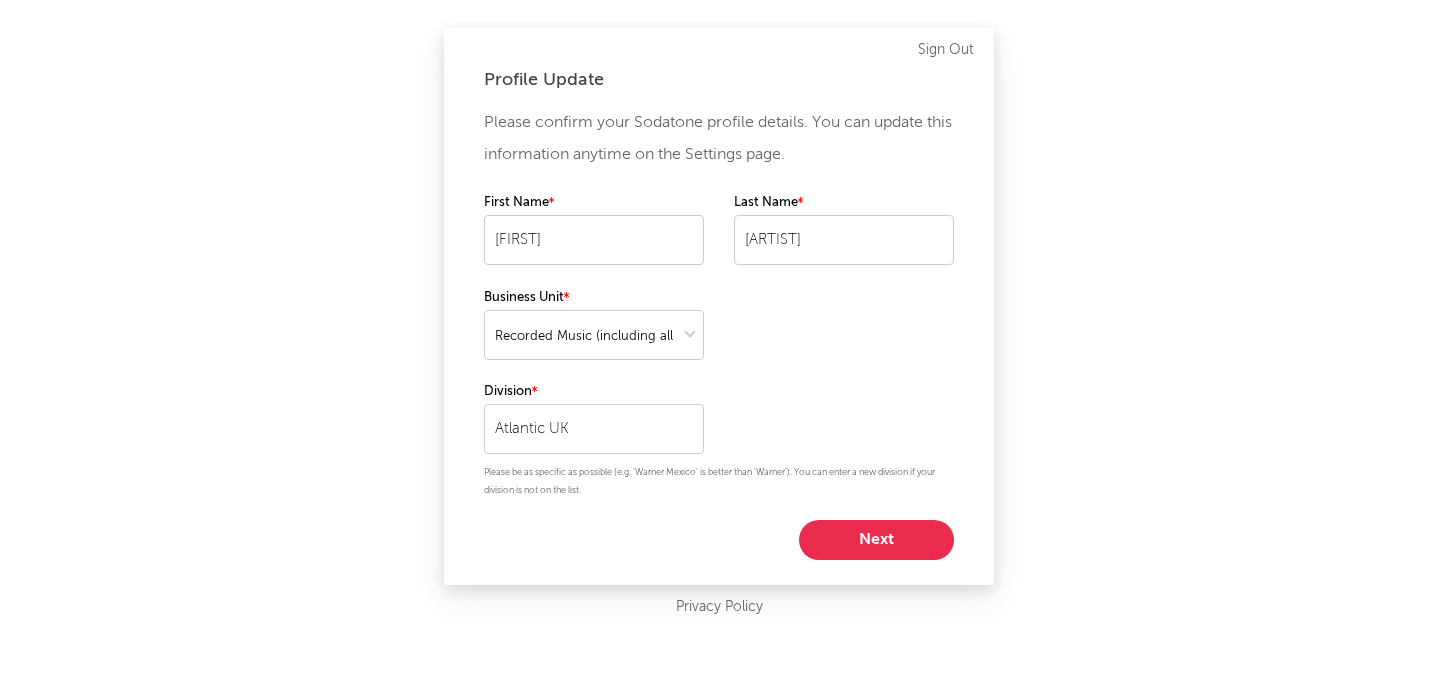 click on "Next" at bounding box center (876, 540) 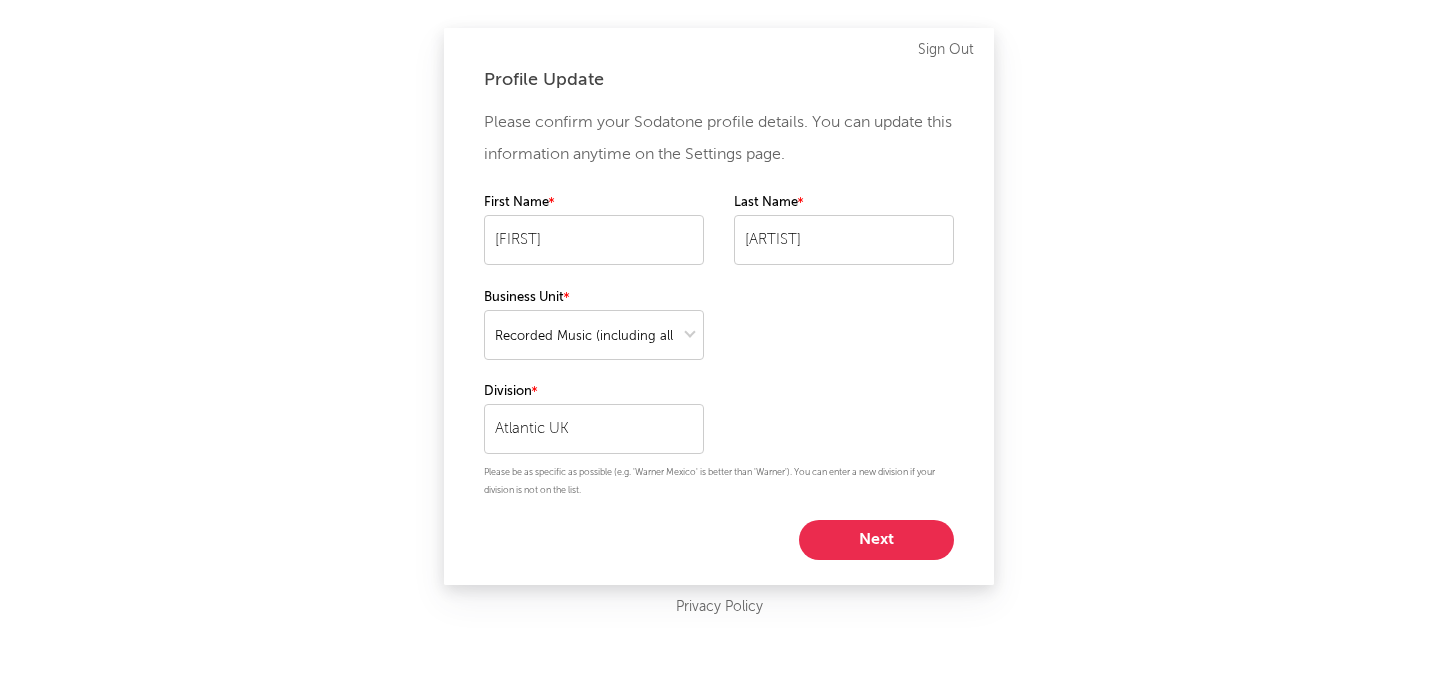 select on "marketing" 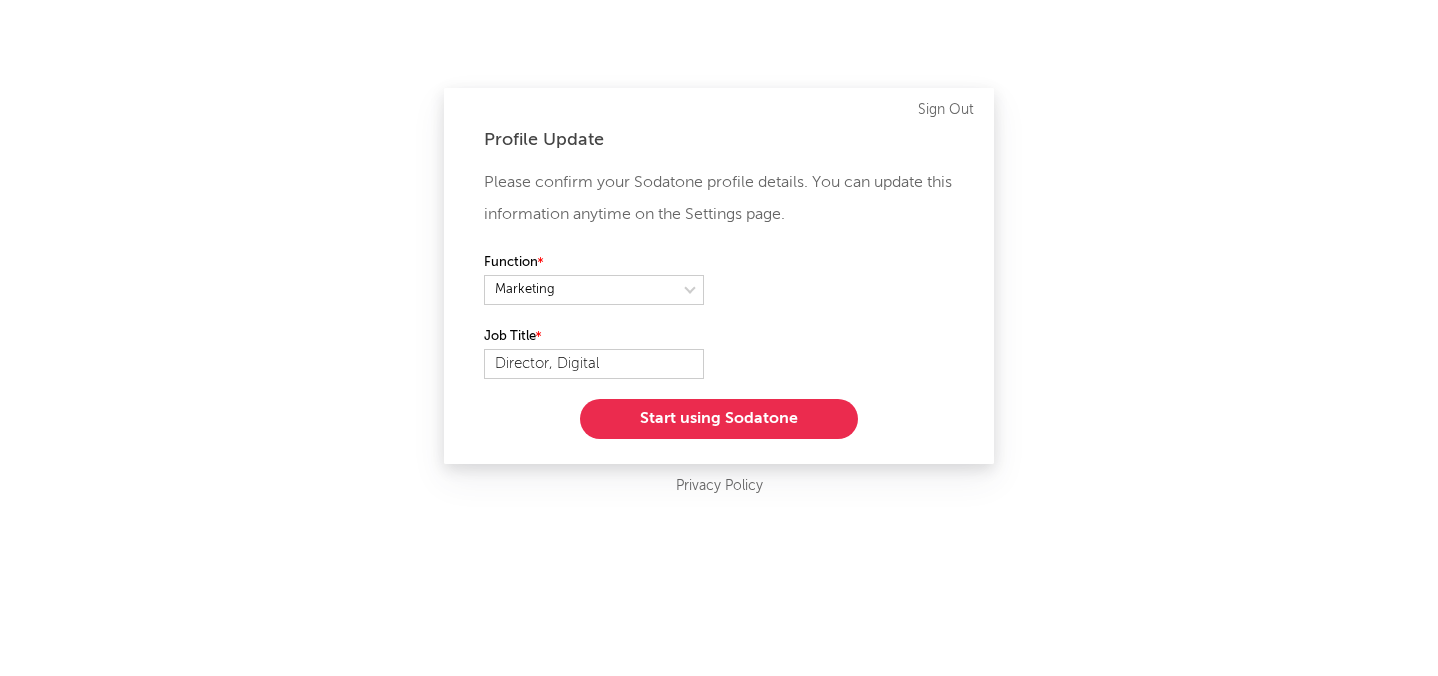 click on "Start using Sodatone" at bounding box center [719, 419] 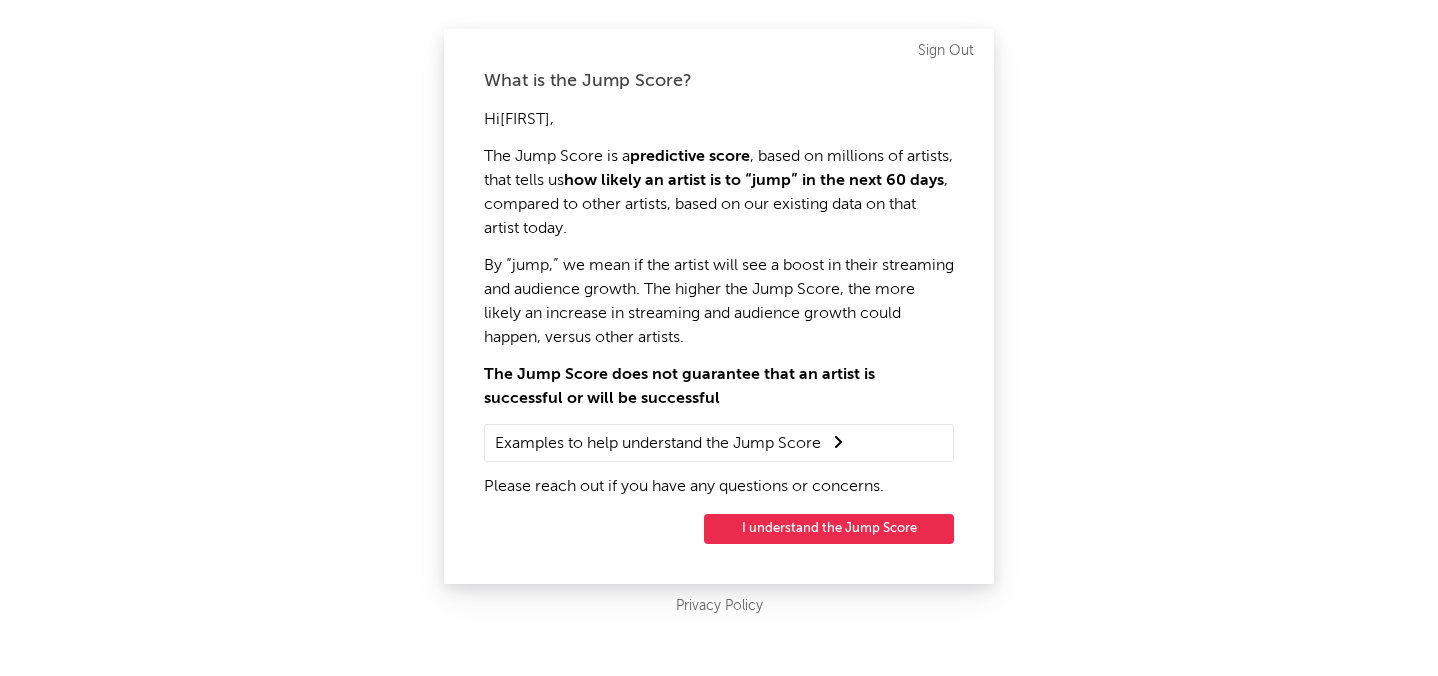 click on "I understand the Jump Score" at bounding box center [829, 529] 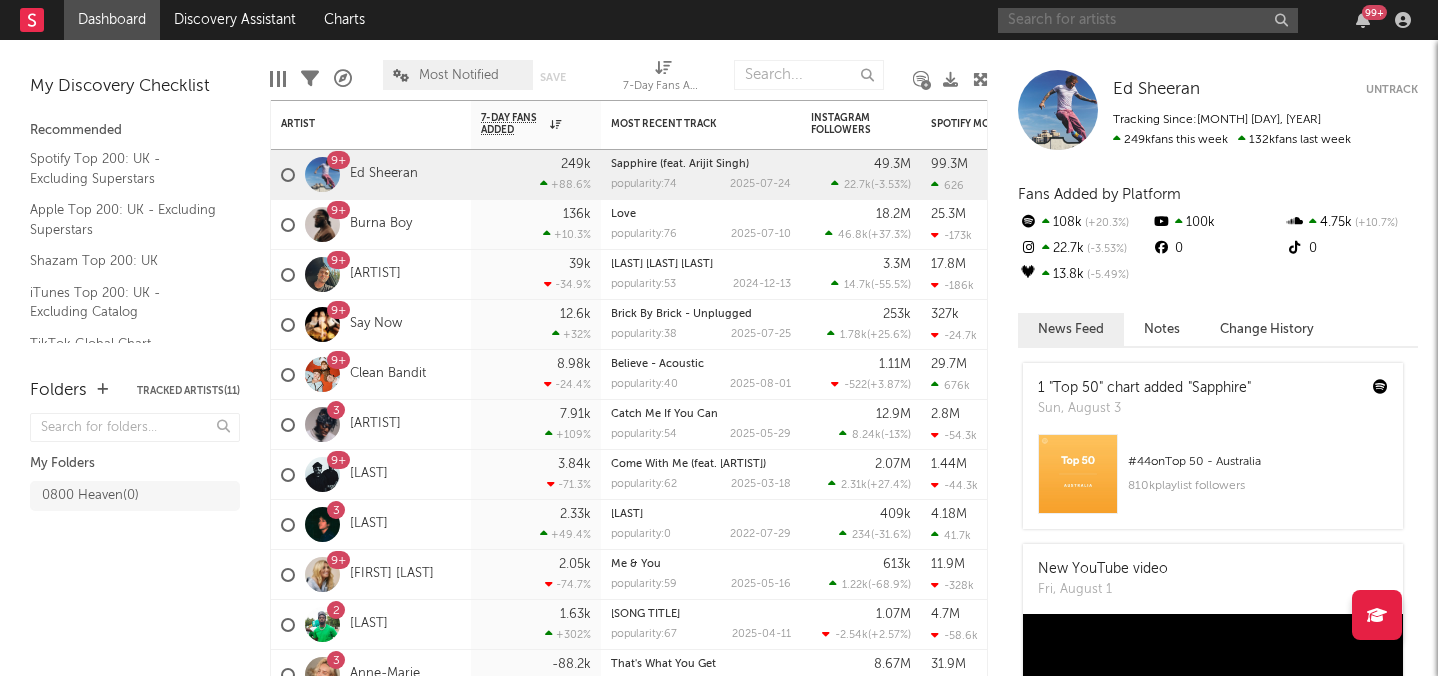 click at bounding box center [1148, 20] 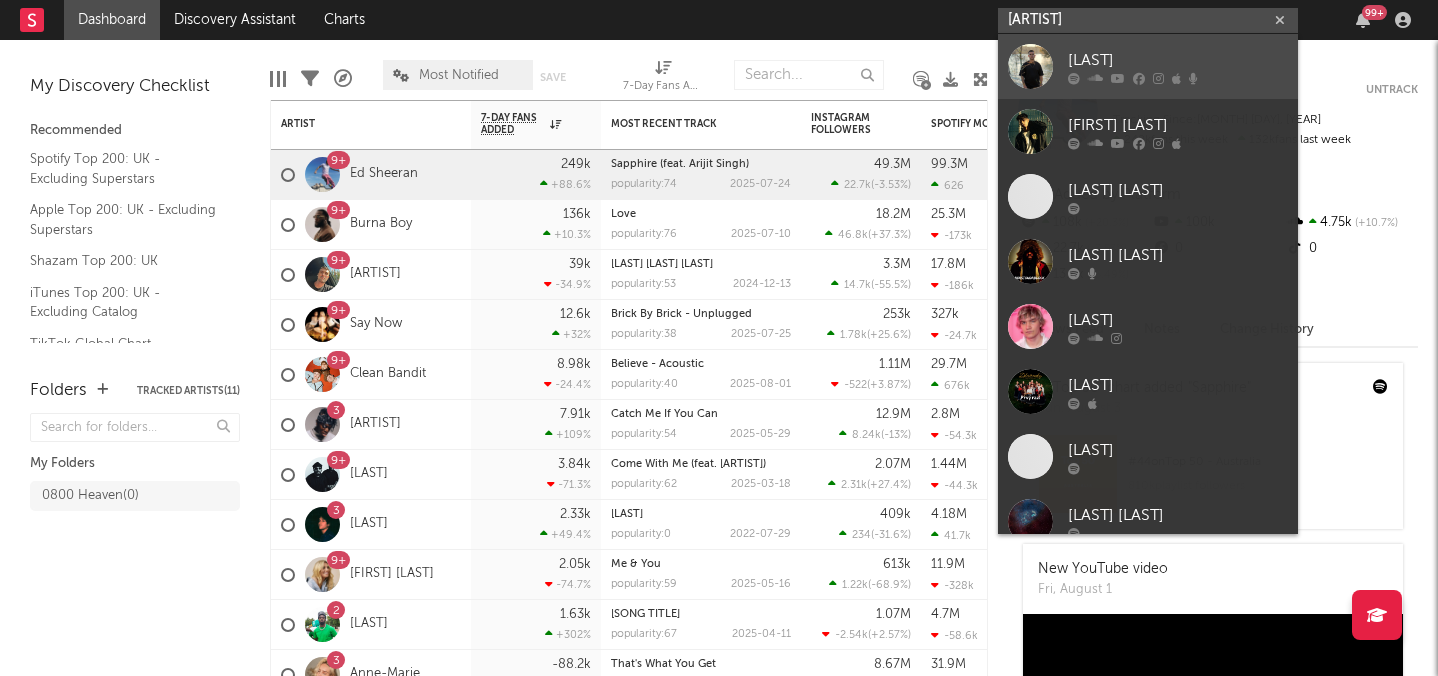 type on "[ARTIST]" 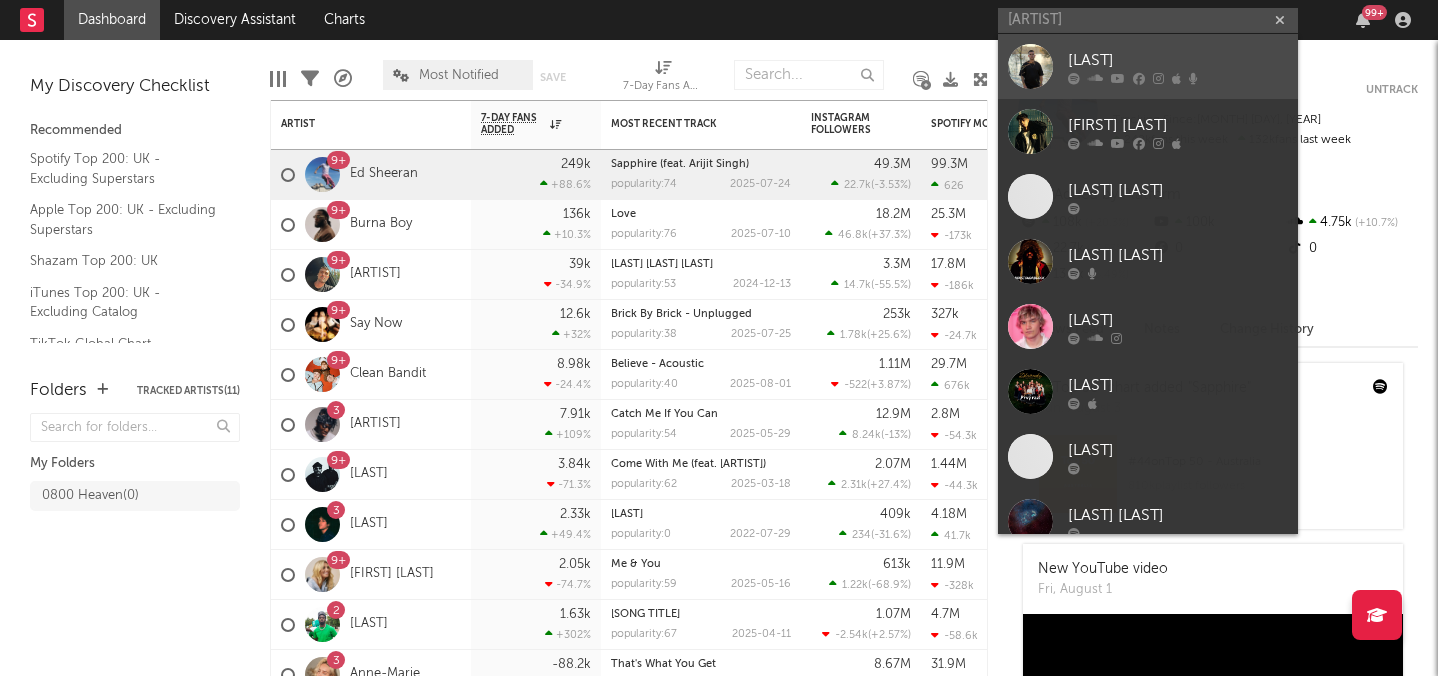 click on "[LAST]" at bounding box center [1178, 60] 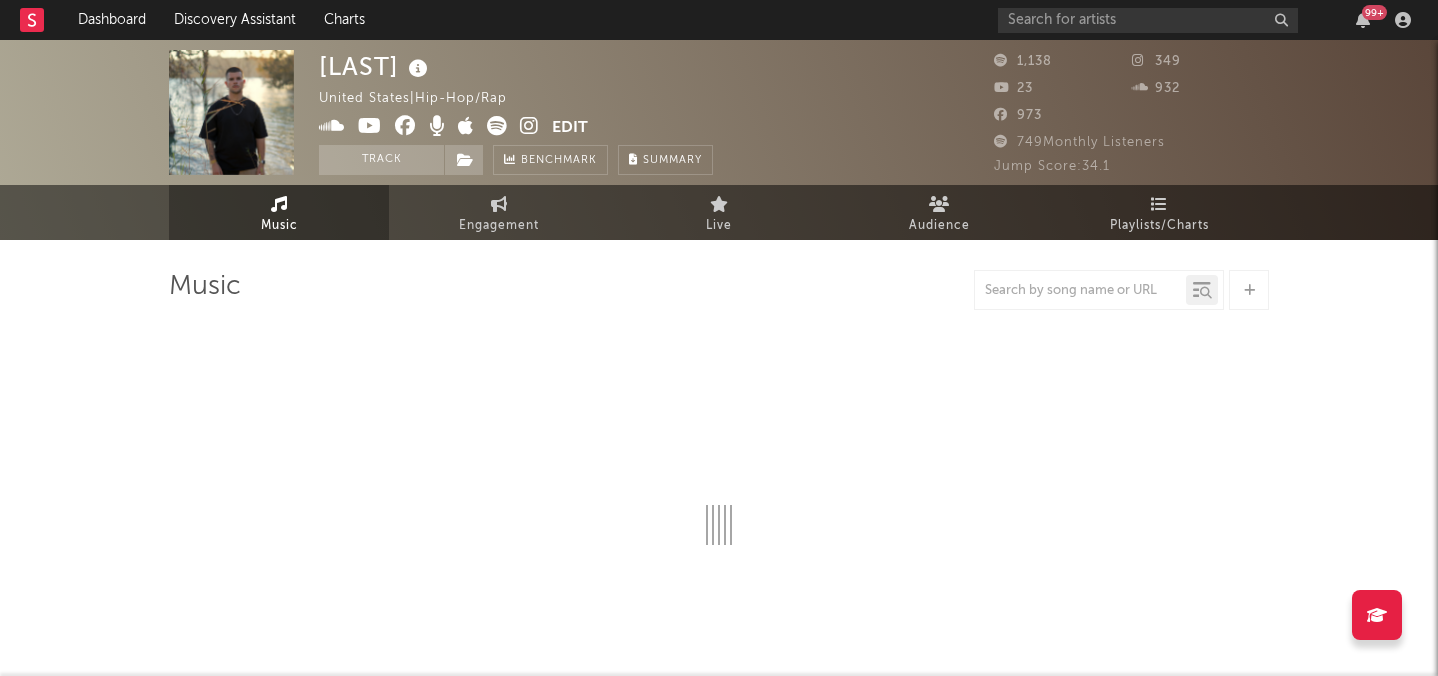 select on "6m" 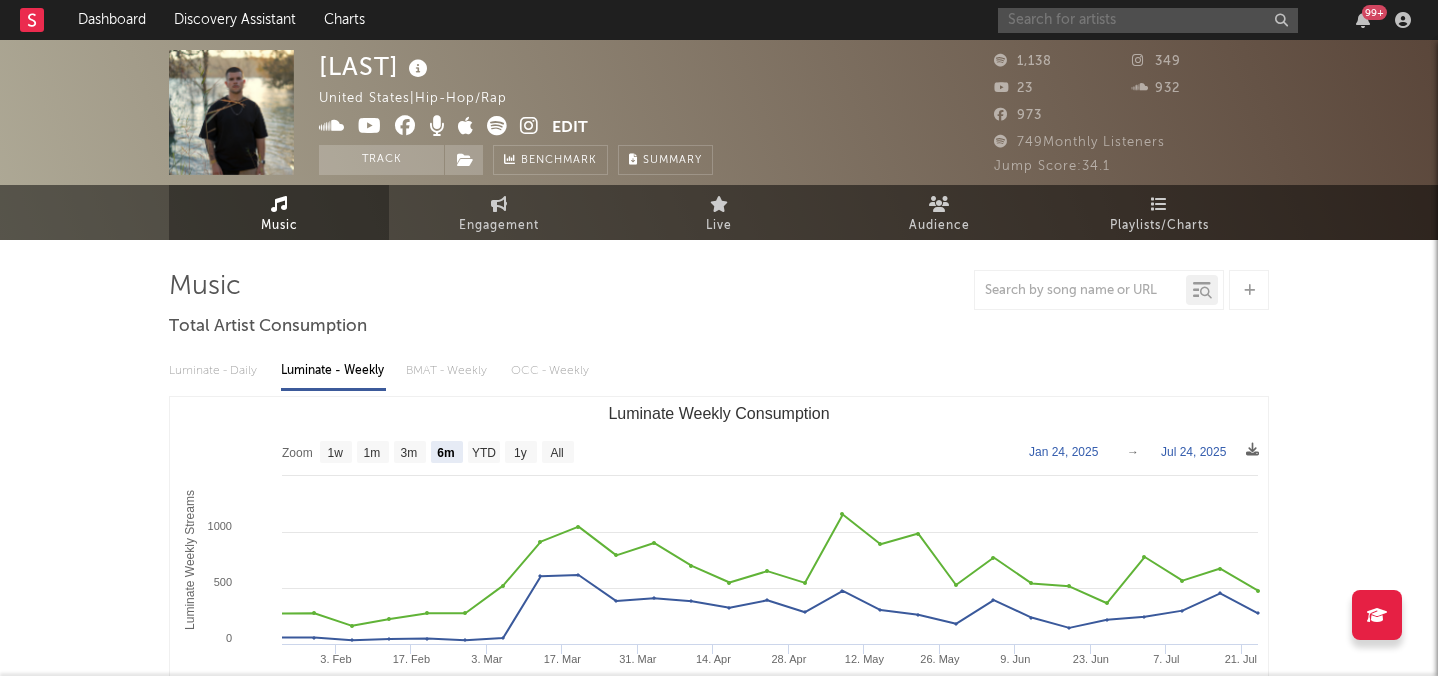 click at bounding box center [1148, 20] 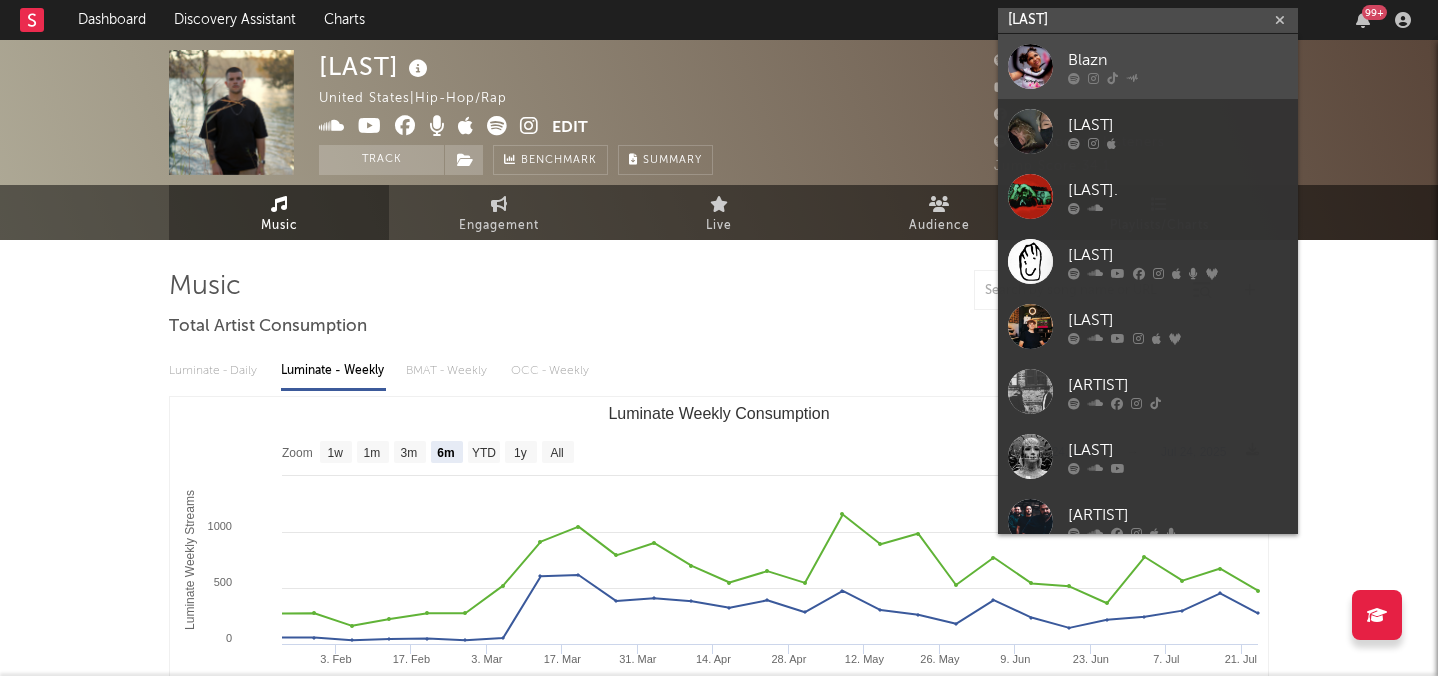 type on "[LAST]" 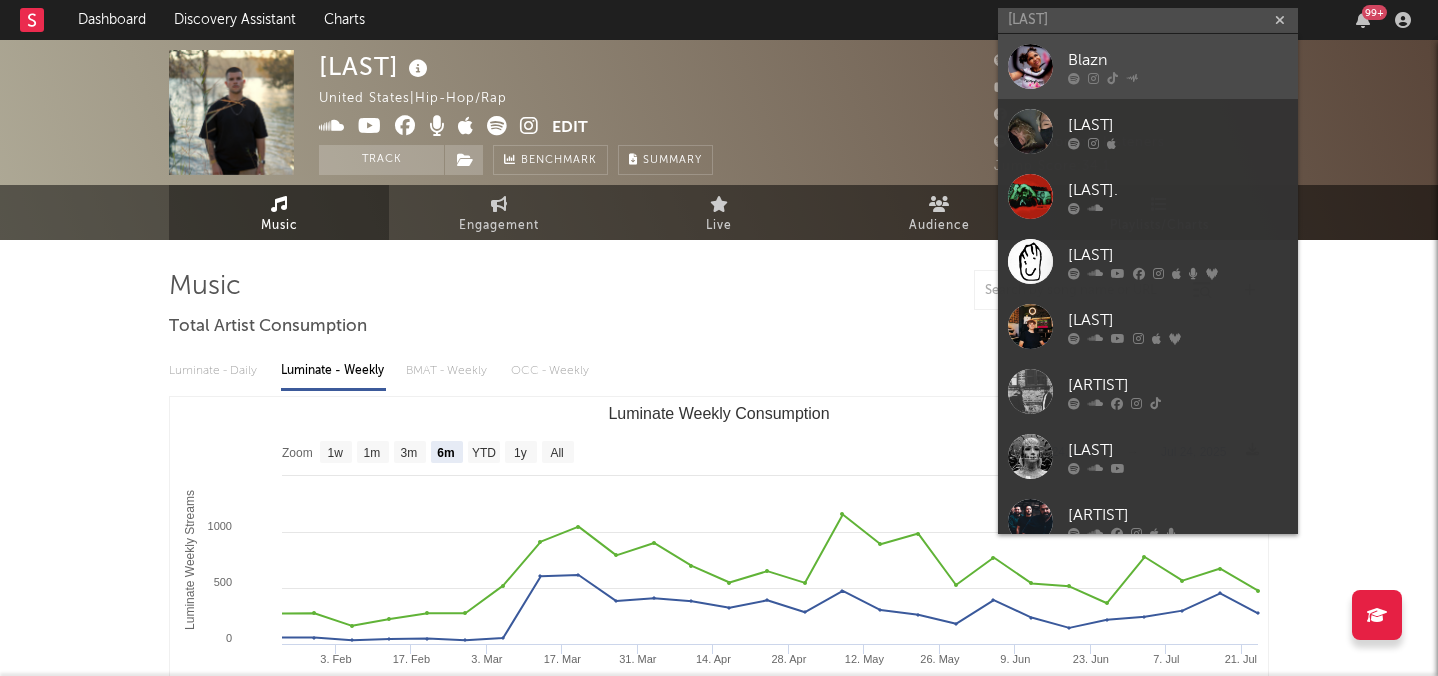 click on "Blazn" at bounding box center [1178, 60] 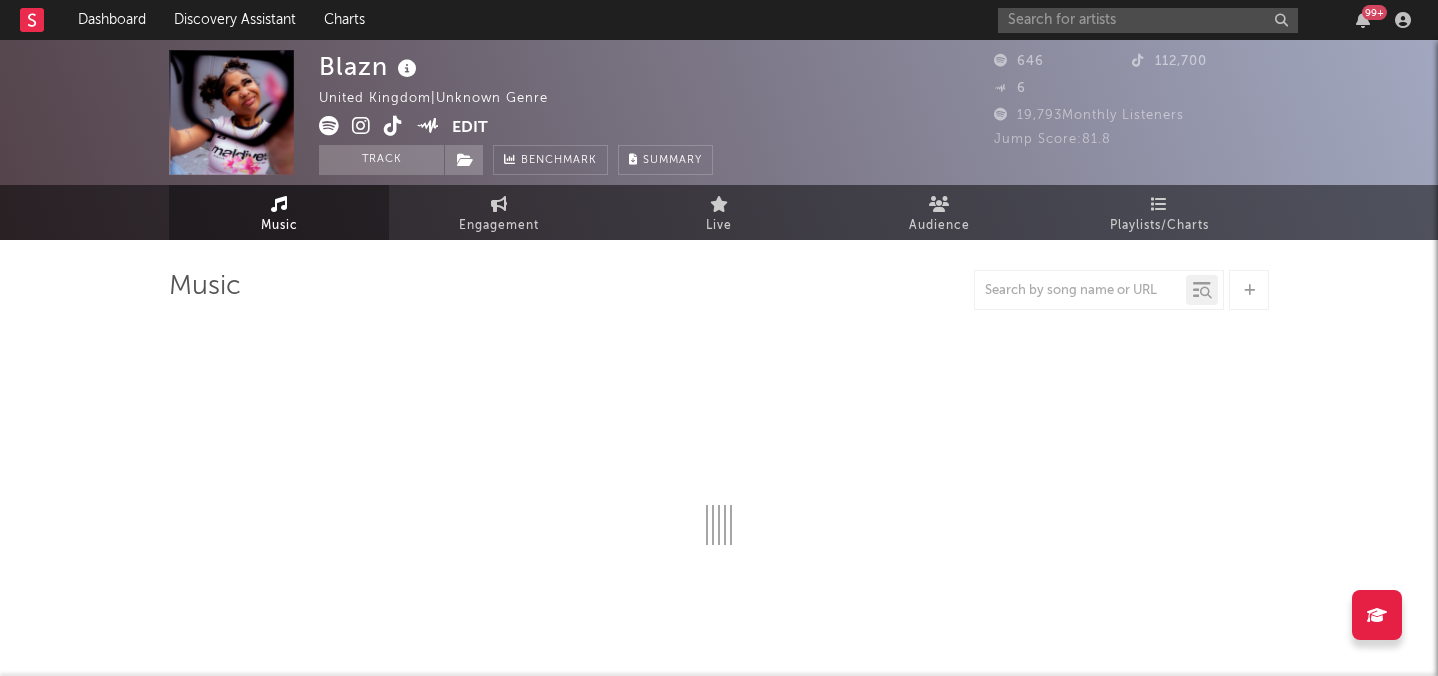select on "1w" 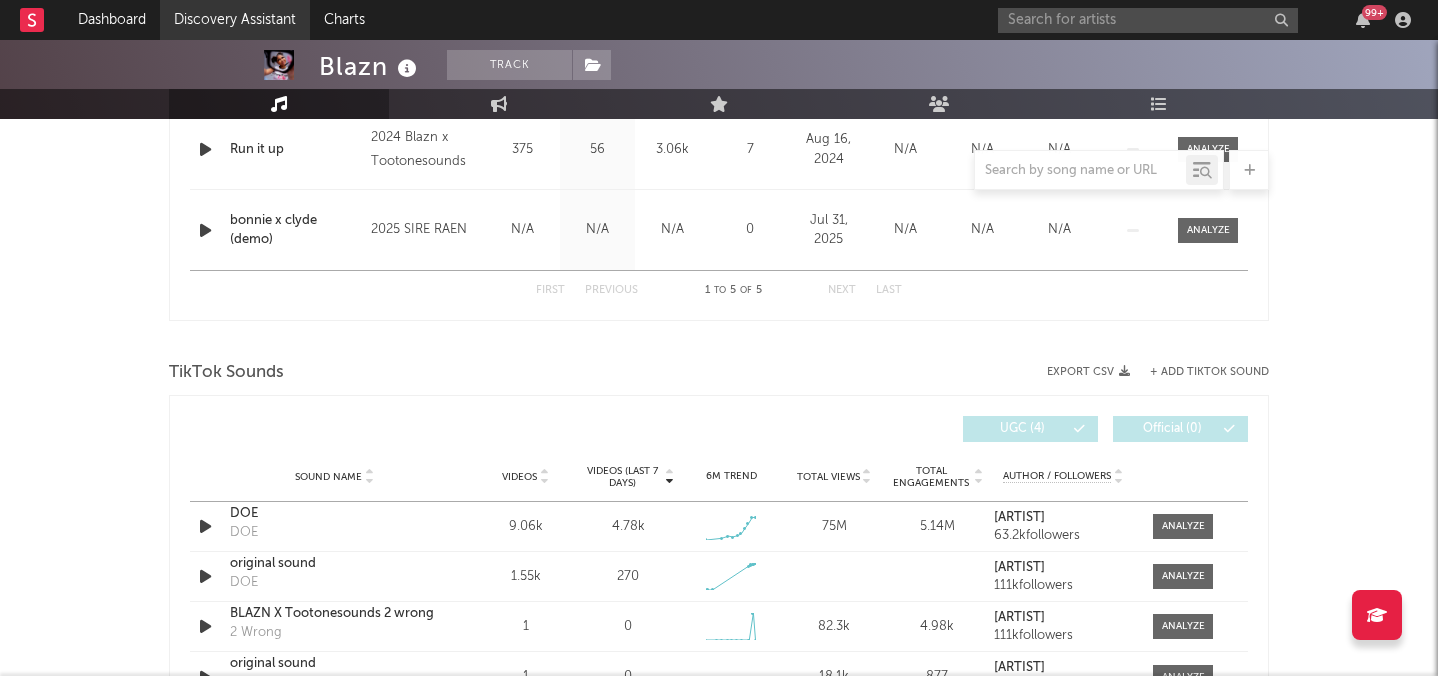 scroll, scrollTop: 1248, scrollLeft: 0, axis: vertical 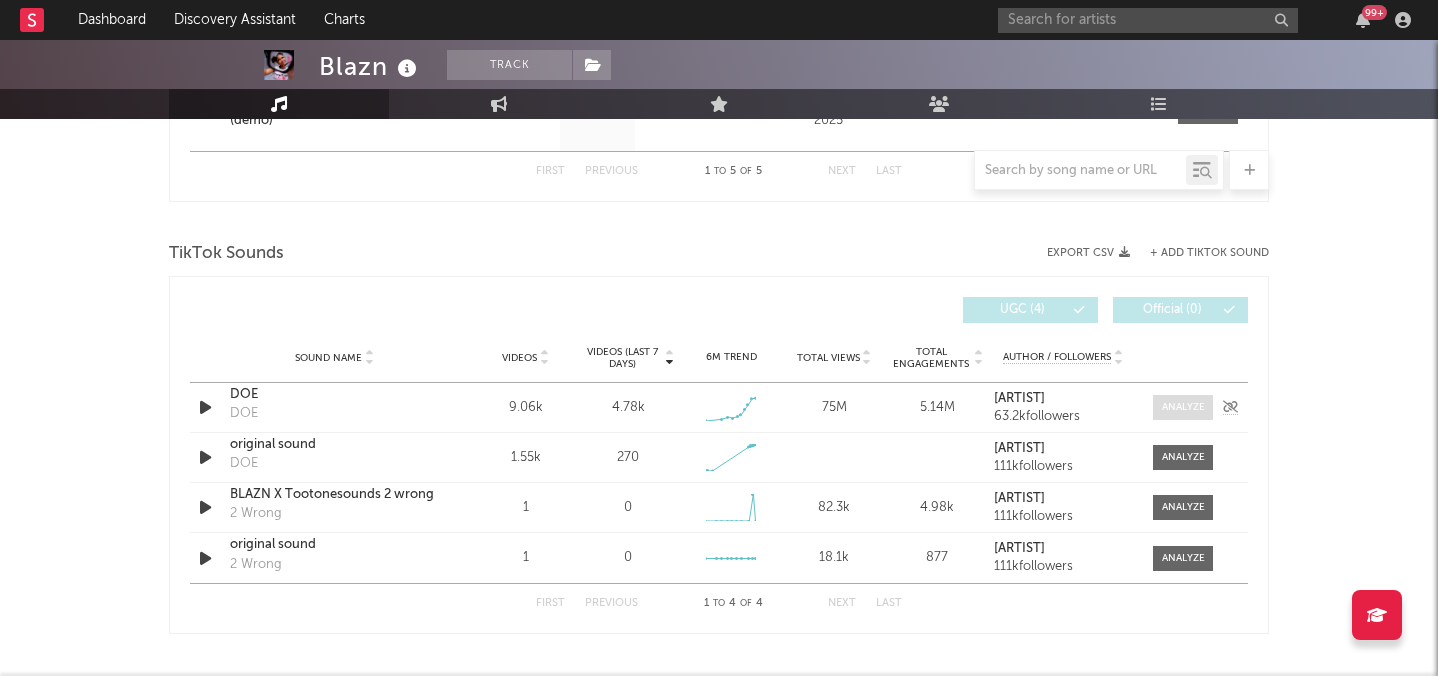 click at bounding box center (1183, 407) 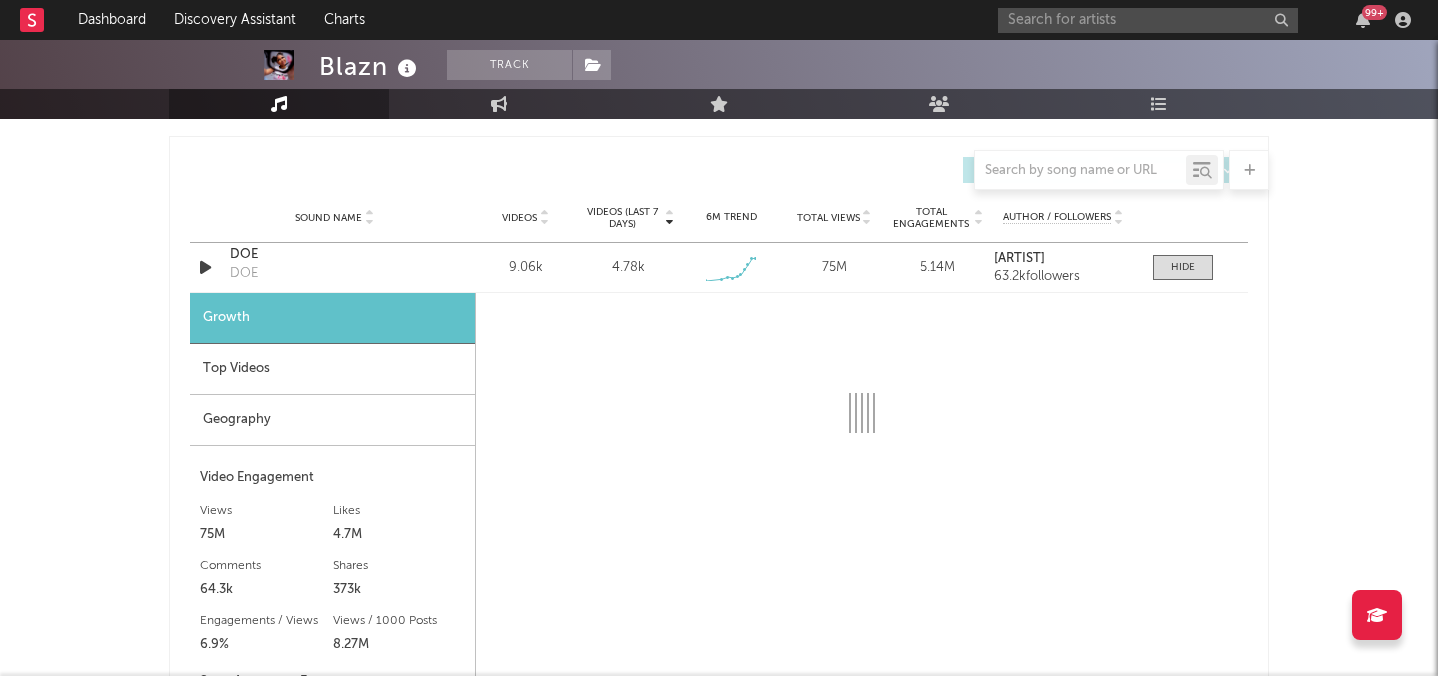 select on "1w" 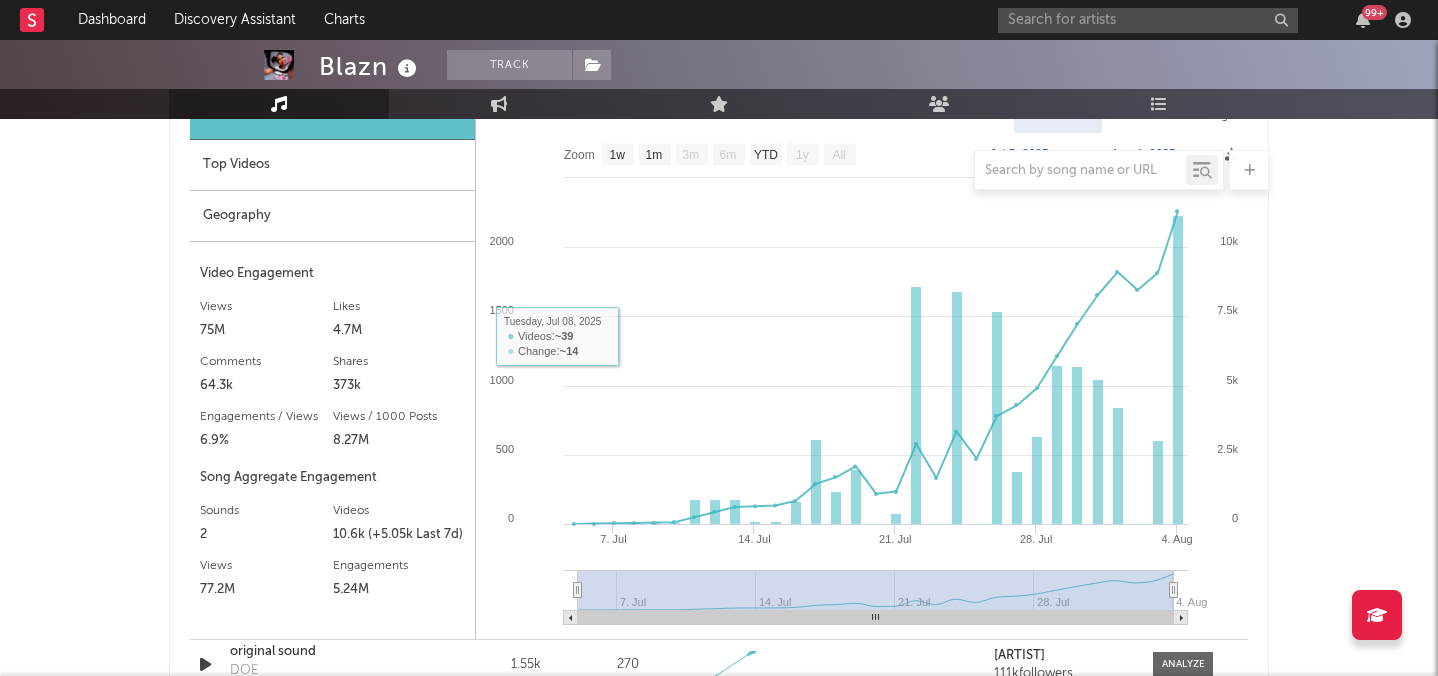 scroll, scrollTop: 1591, scrollLeft: 0, axis: vertical 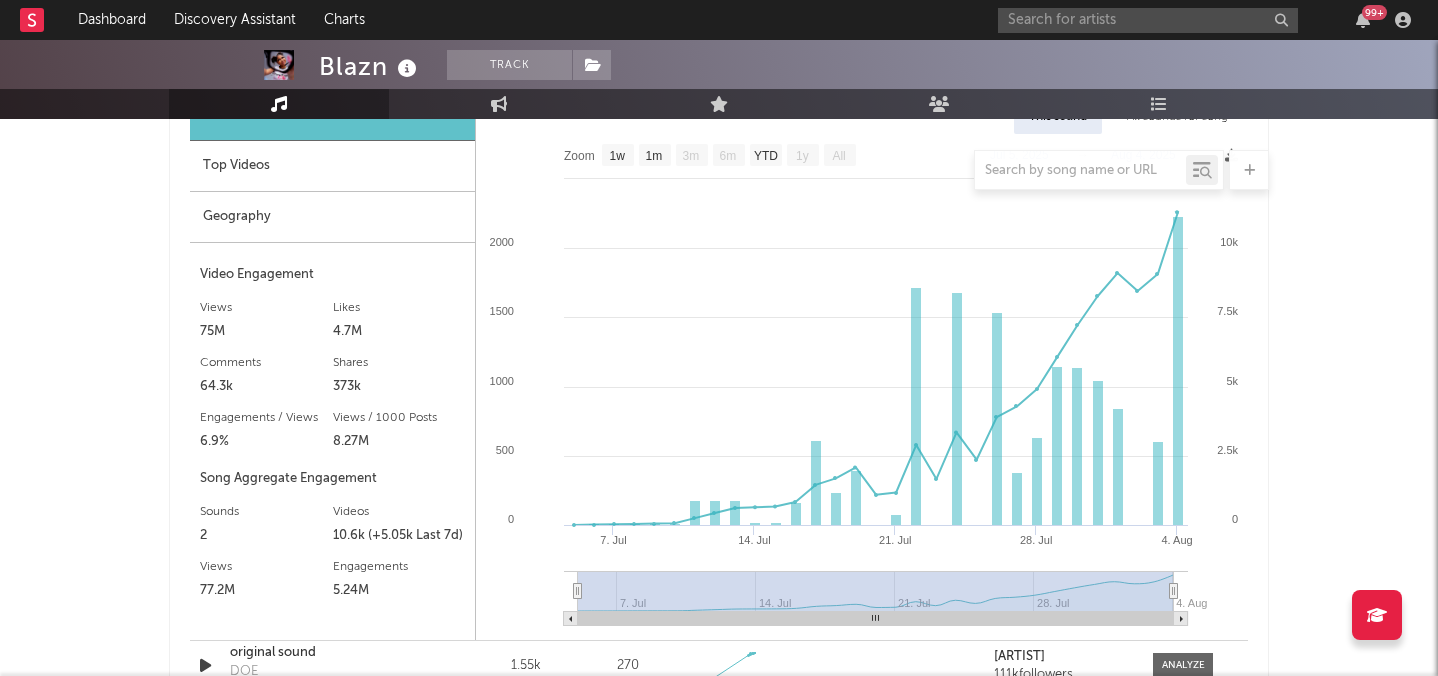 click on "Geography" at bounding box center (332, 217) 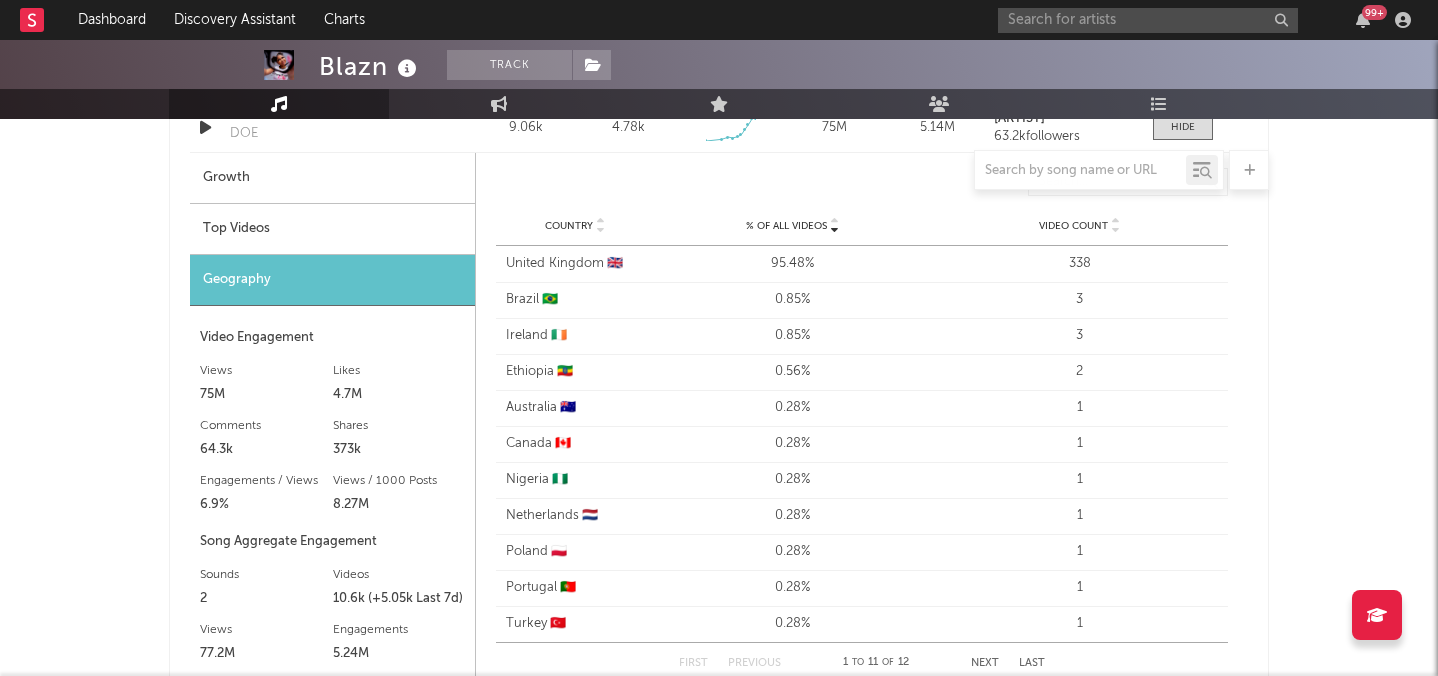 scroll, scrollTop: 1511, scrollLeft: 0, axis: vertical 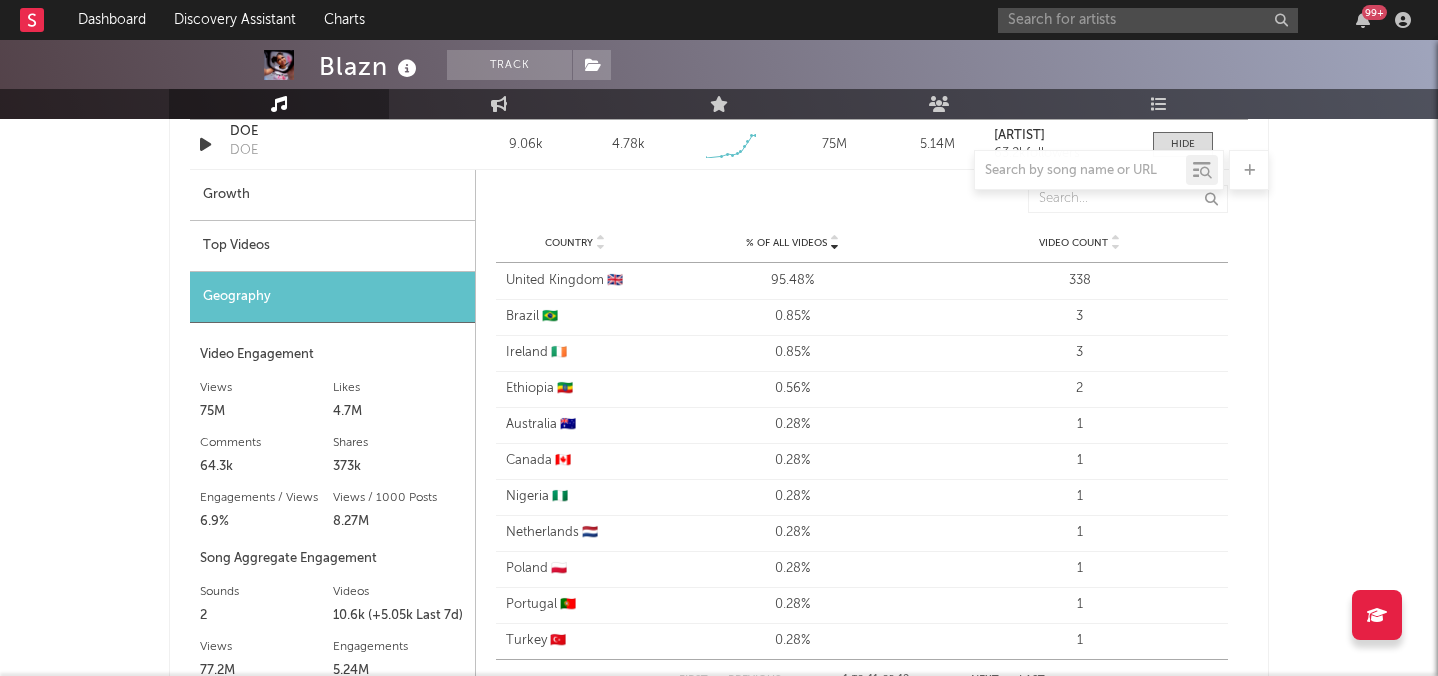 click on "Growth" at bounding box center [332, 195] 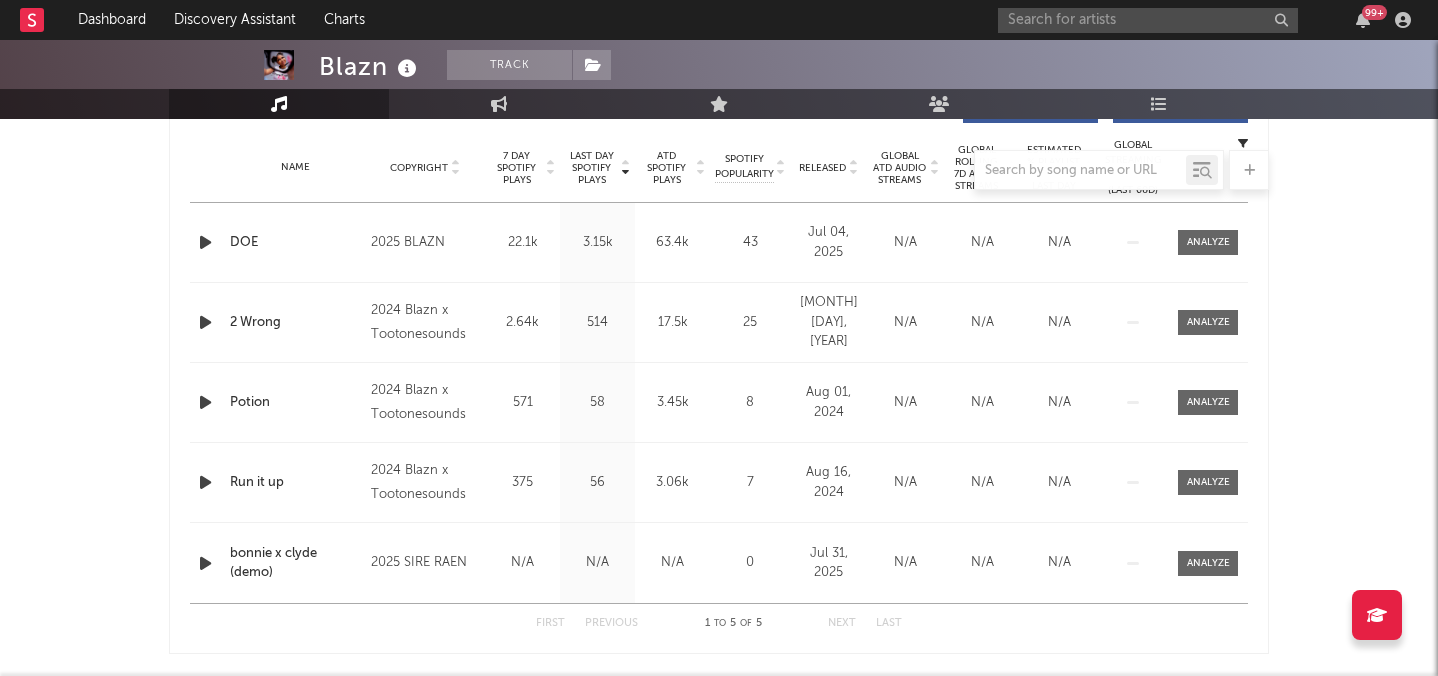 scroll, scrollTop: 592, scrollLeft: 0, axis: vertical 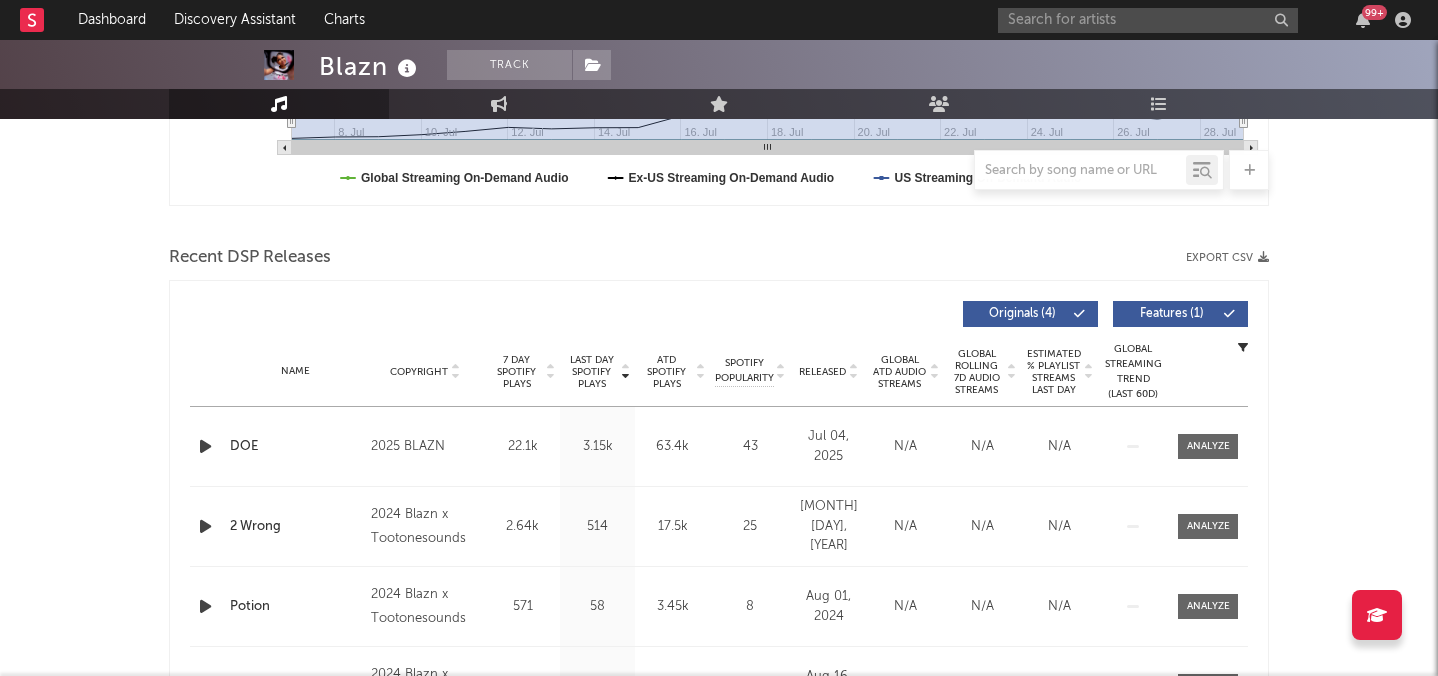 click on "Name [LAST] Copyright [YEAR] [LAST] Label [LAST] Album Names [LAST] Composer Names [FIRST]-[LAST] [LAST] & [FIRST] [LAST] 7 Day Spotify Plays 22.1k Last Day Spotify Plays 3.15k ATD Spotify Plays 63.4k Spotify Popularity 43 Total US Streams N/A Total US SES N/A Total UK Streams N/A Total UK Audio Streams N/A UK Weekly Streams N/A UK Weekly Audio Streams N/A Released [MONTH] [DAY], [YEAR] US ATD Audio Streams N/A US Rolling 7D Audio Streams N/A US Rolling WoW % Chg N/A Global ATD Audio Streams N/A Global Rolling 7D Audio Streams N/A Global Rolling WoW % Chg N/A Estimated % Playlist Streams Last Day N/A Global Streaming Trend (Last 60D) Ex-US Streaming Trend (Last 60D) Created with Highcharts 10.3.3 US Streaming Trend (Last 60D) Global Latest Day Audio Streams N/A US Latest Day Audio Streams N/A" at bounding box center (719, 446) 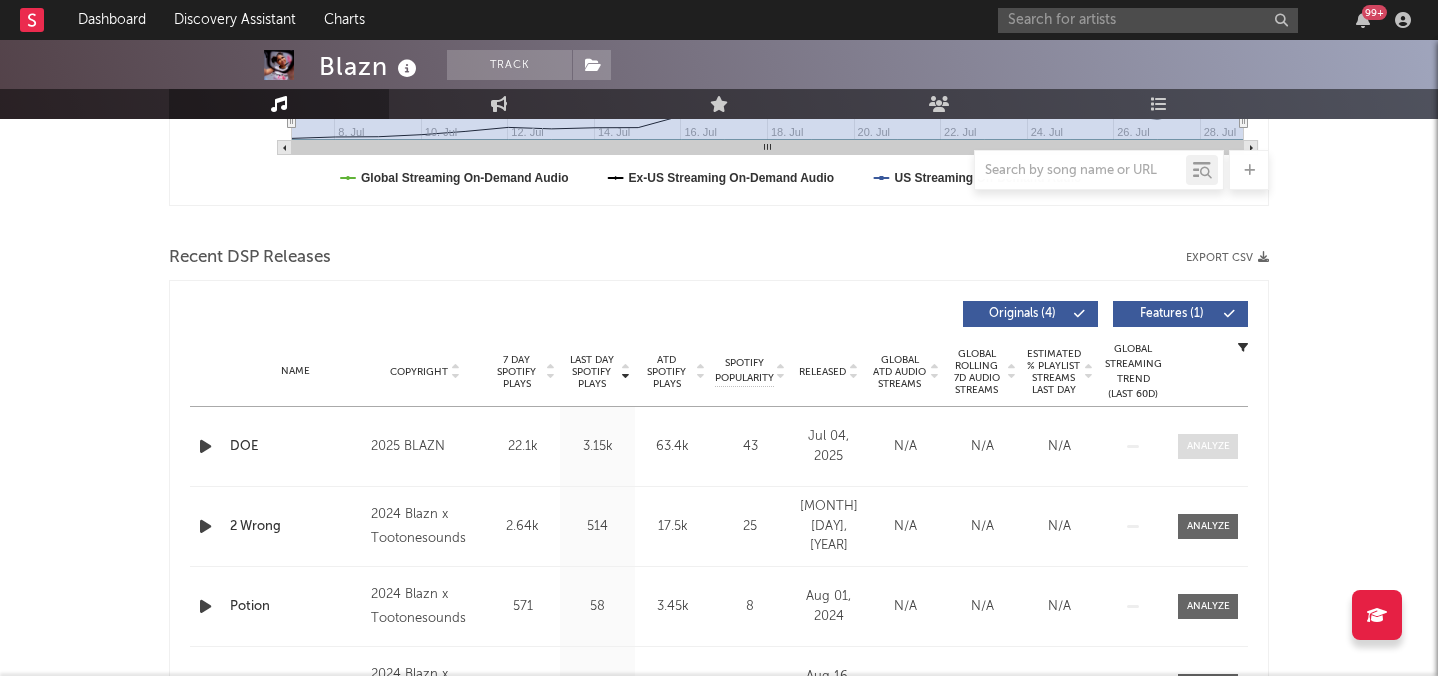 click at bounding box center [1208, 446] 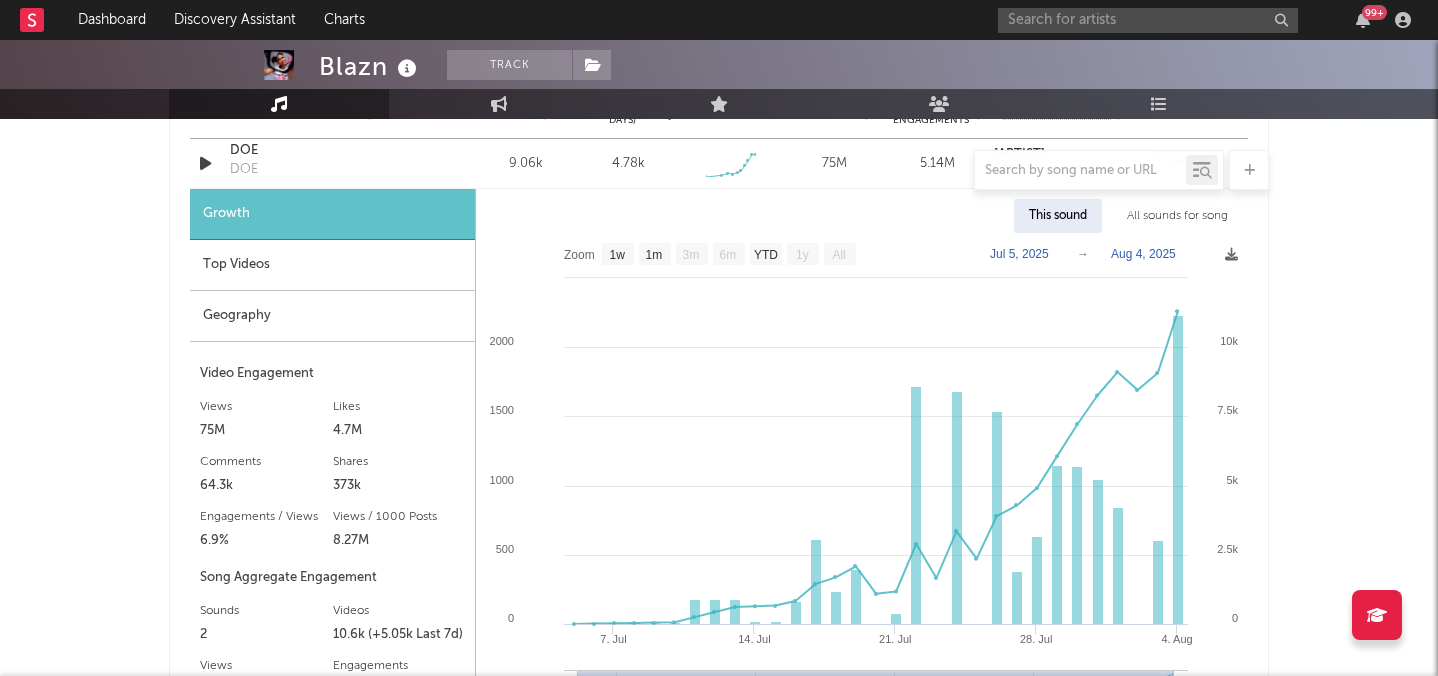 scroll, scrollTop: 2445, scrollLeft: 0, axis: vertical 